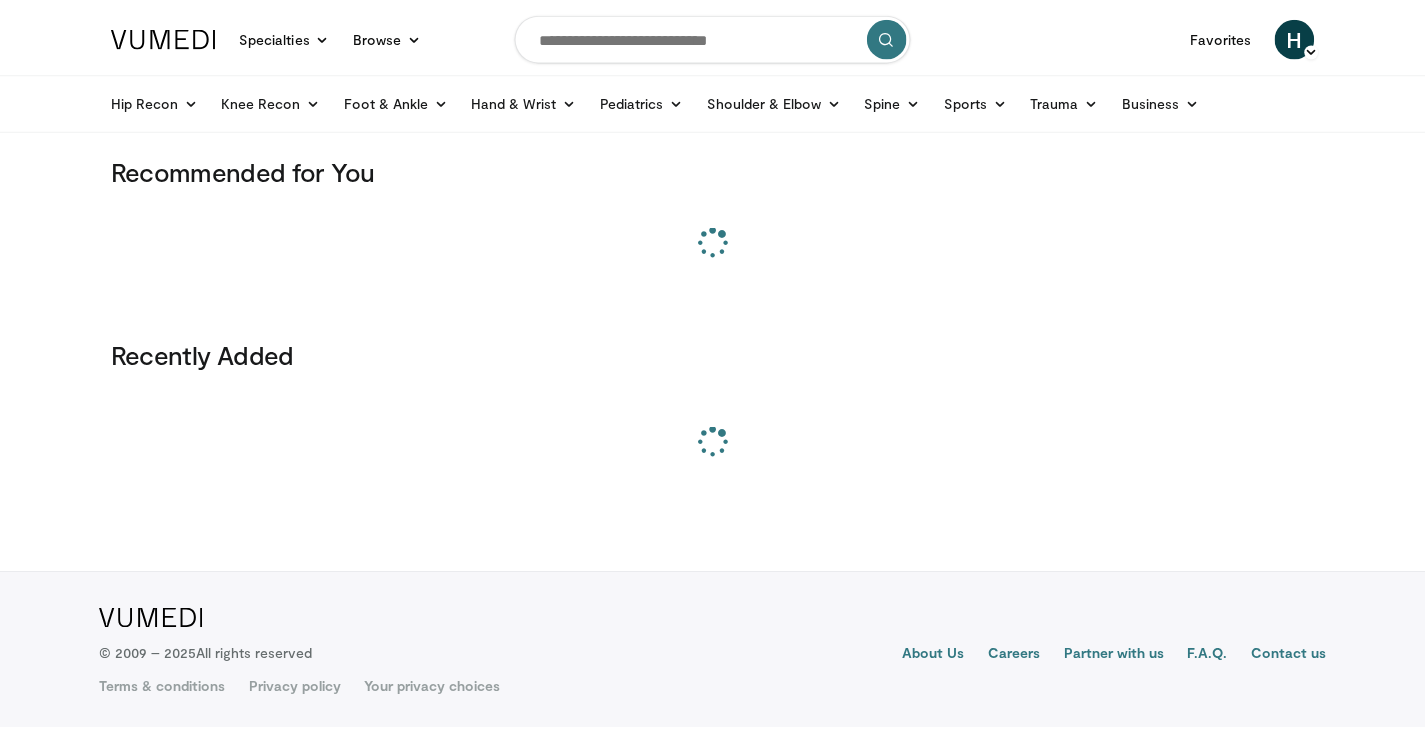 scroll, scrollTop: 0, scrollLeft: 0, axis: both 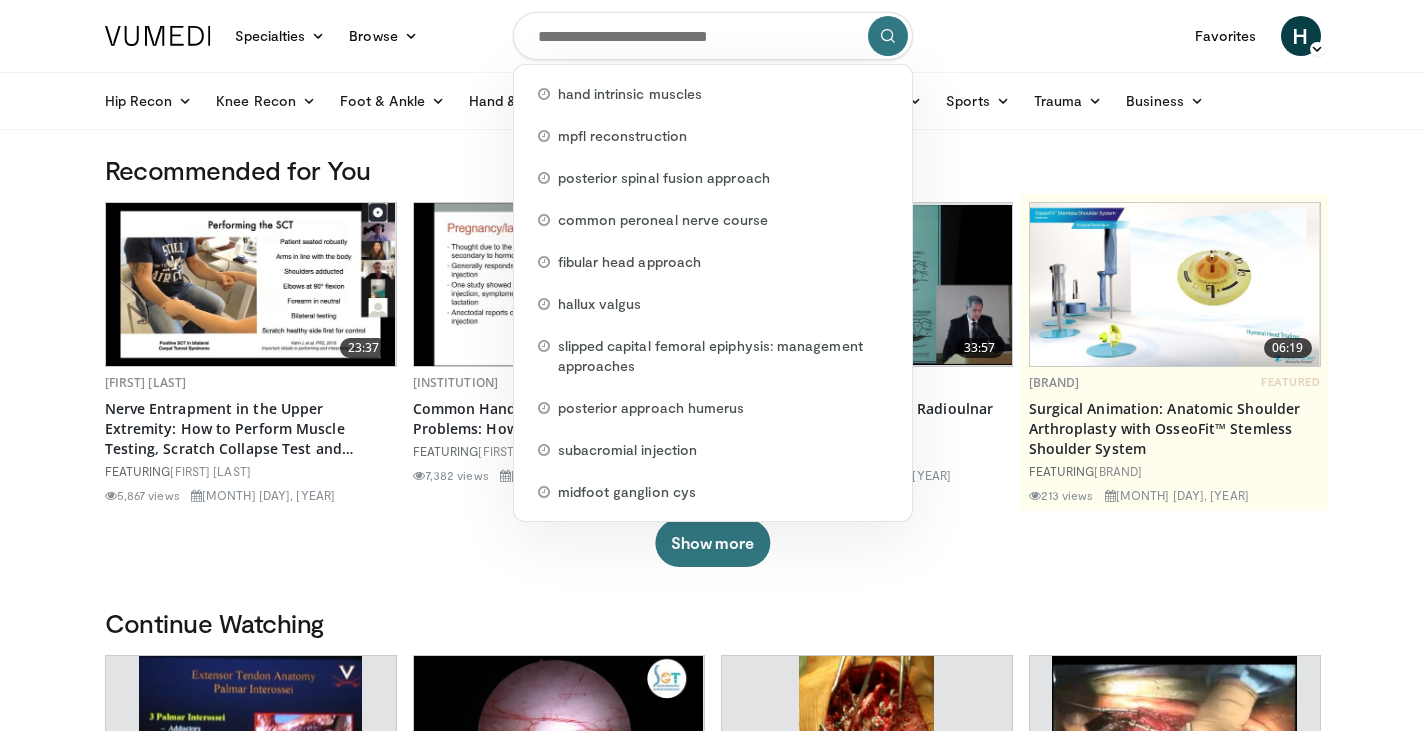 click at bounding box center (713, 36) 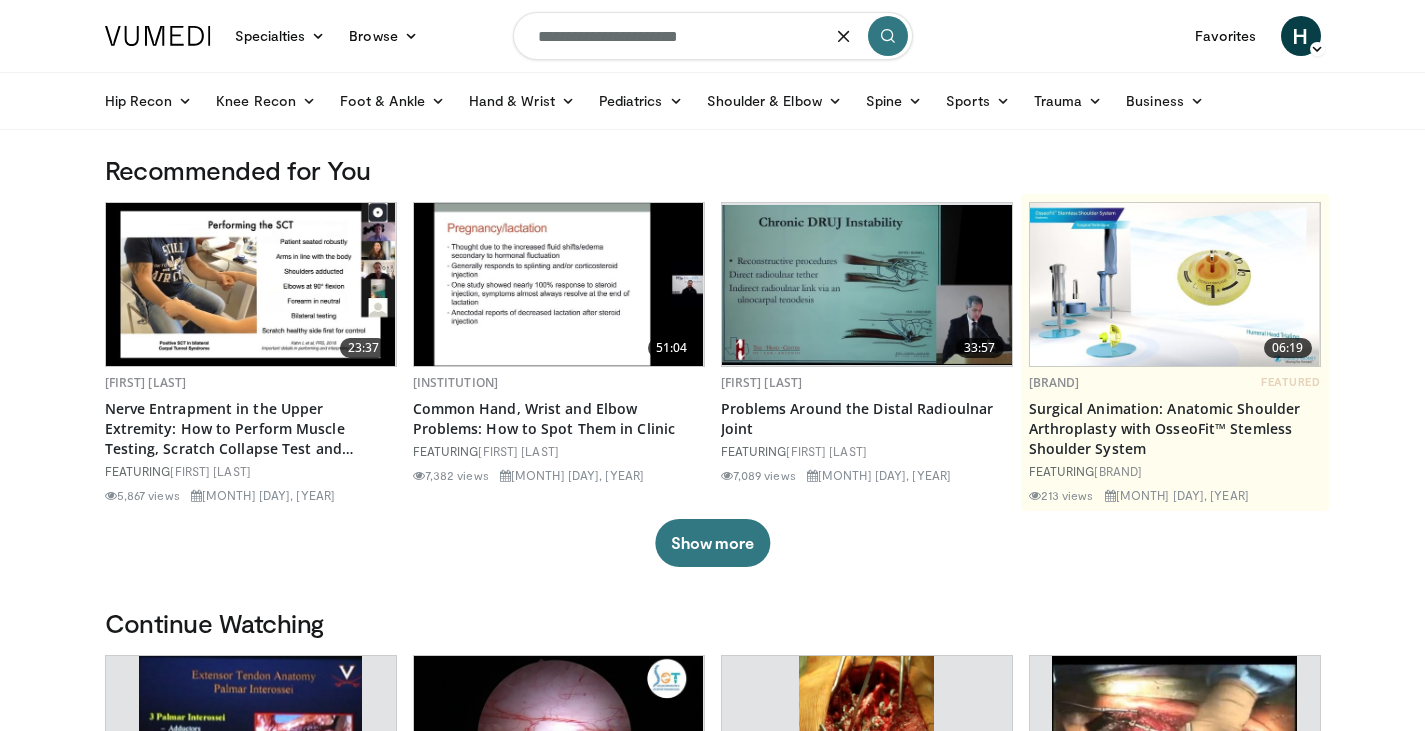 type on "**********" 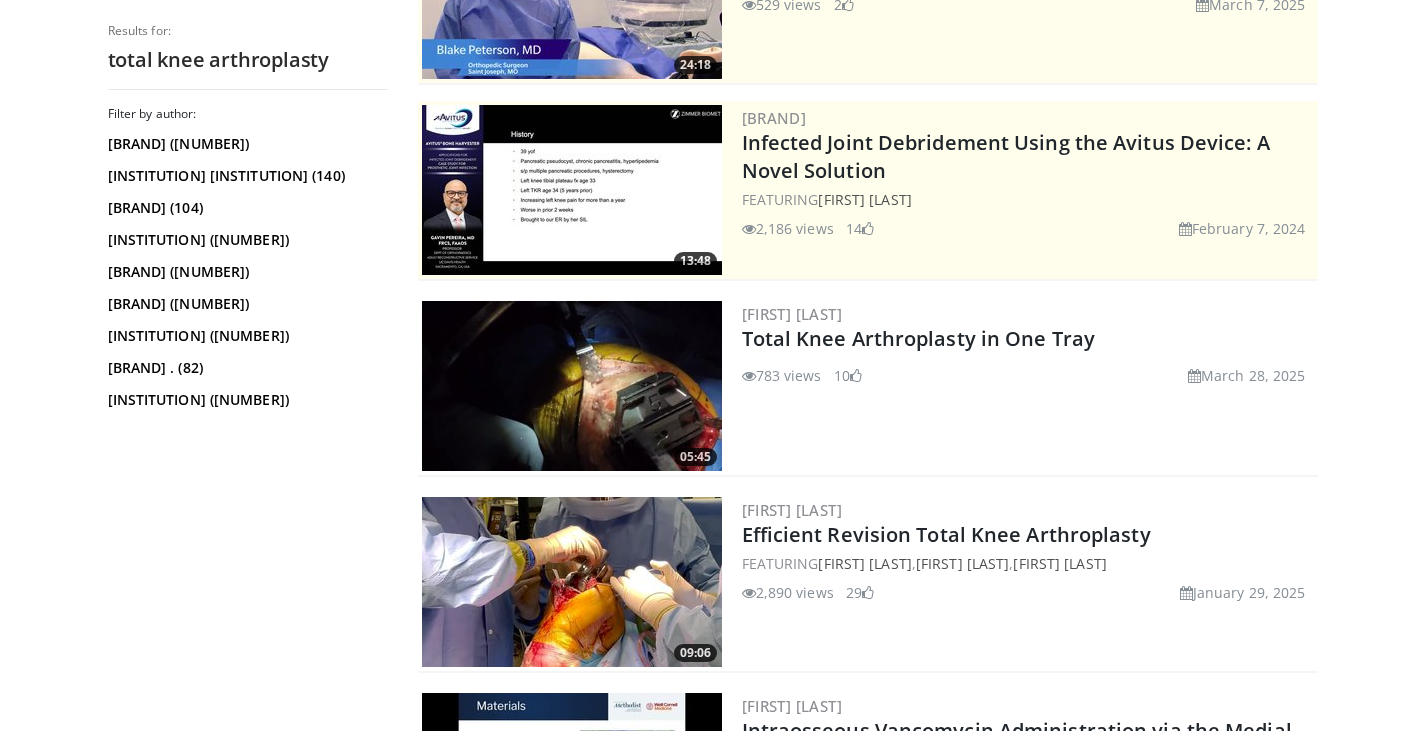 scroll, scrollTop: 0, scrollLeft: 0, axis: both 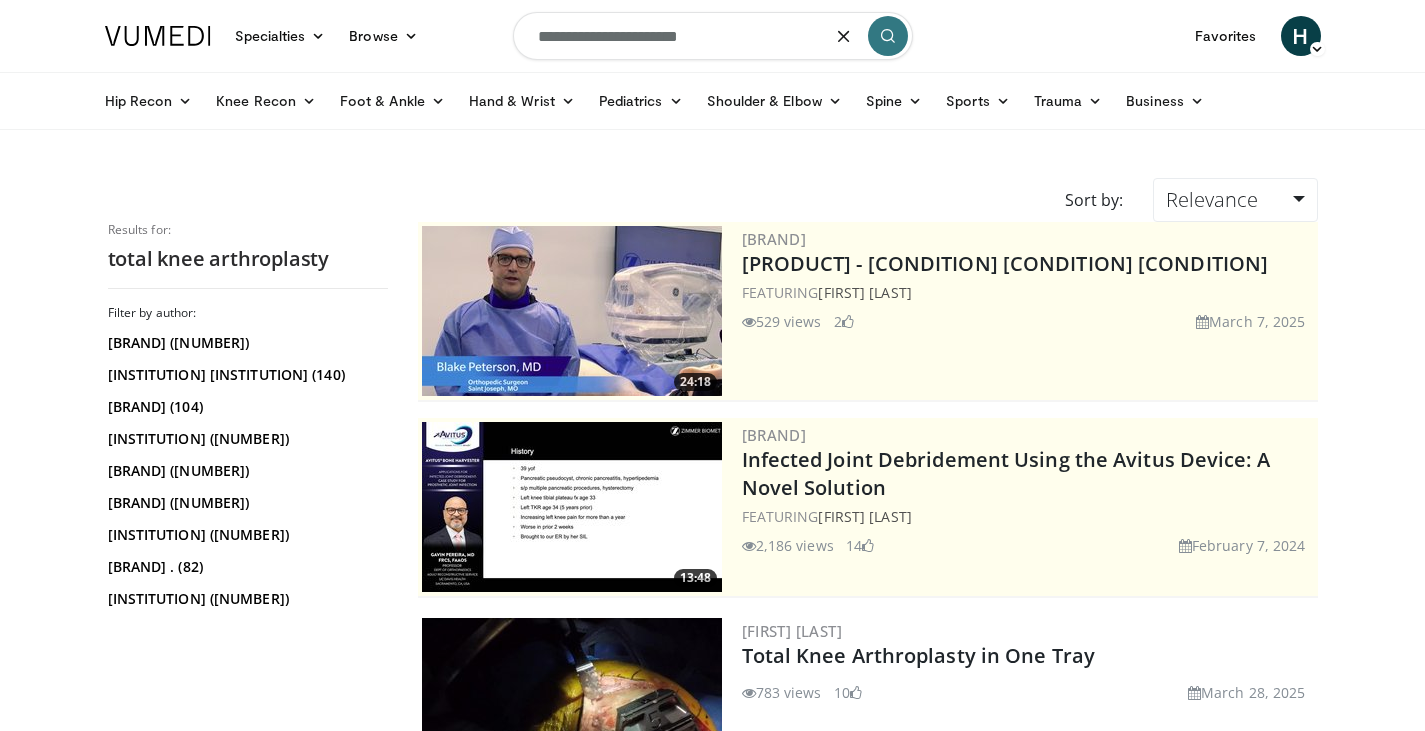 click on "**********" at bounding box center (713, 36) 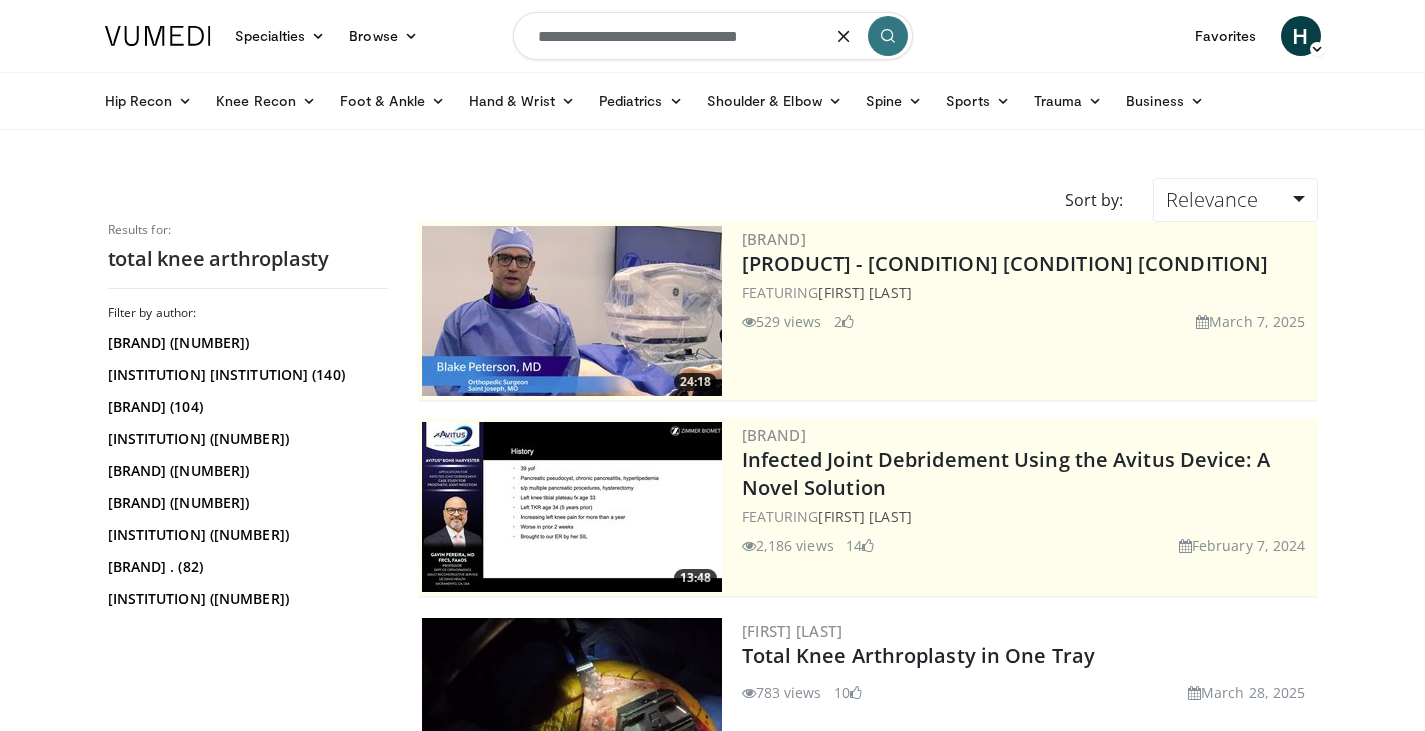 type on "**********" 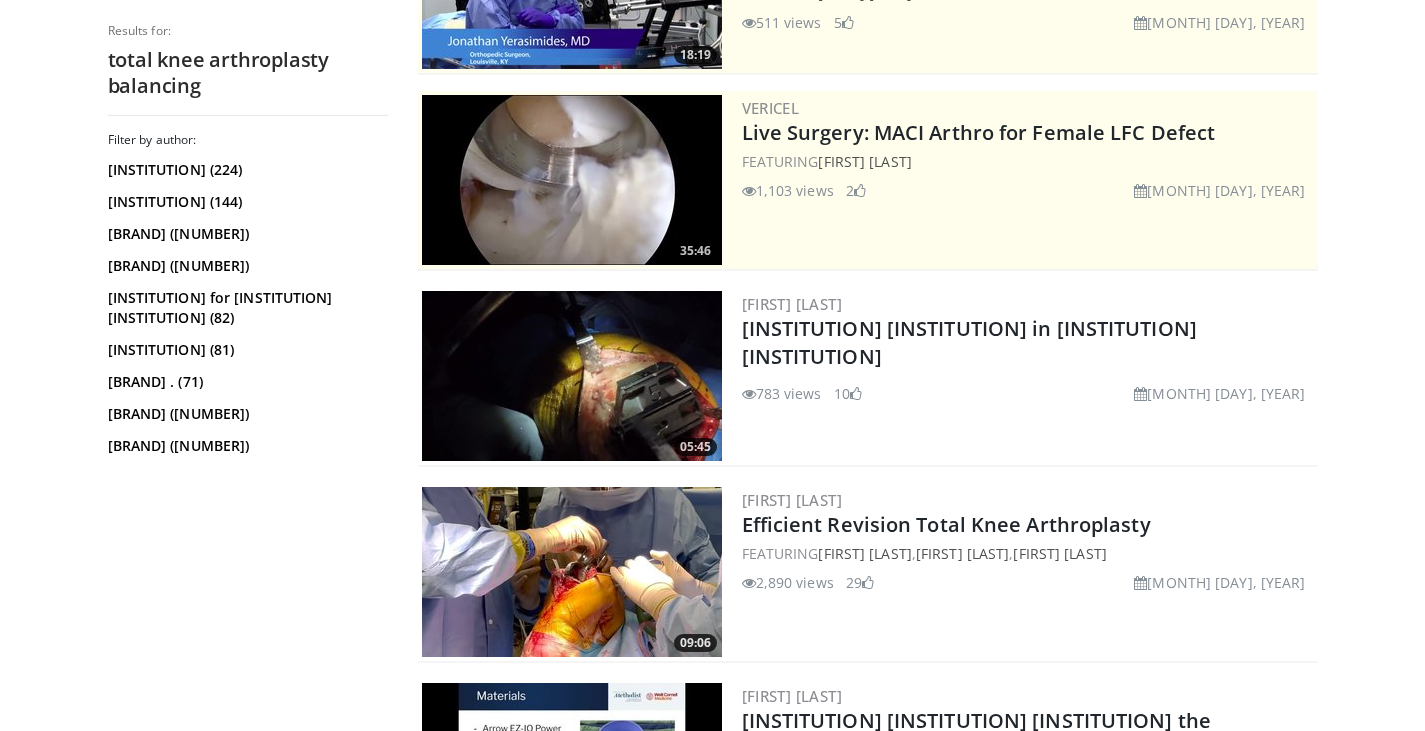 scroll, scrollTop: 335, scrollLeft: 0, axis: vertical 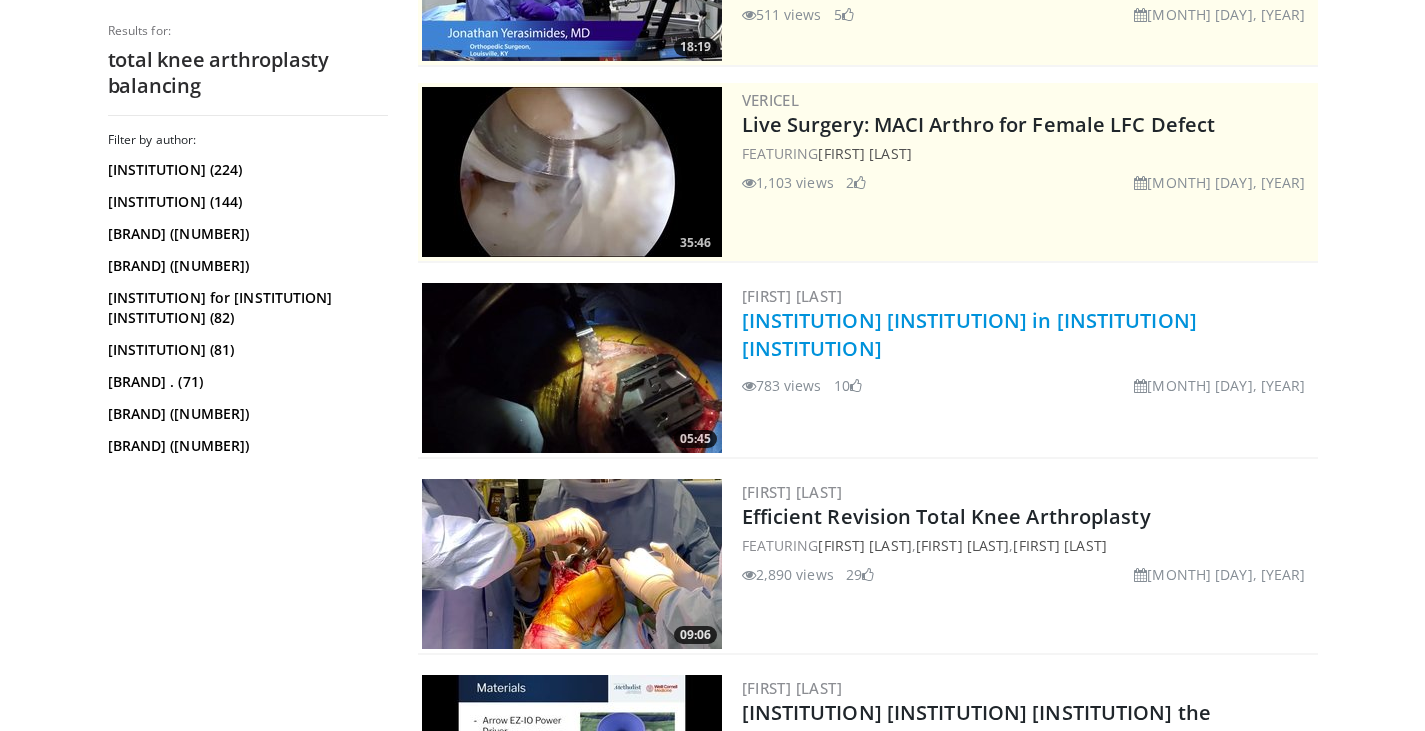 click on "[INSTITUTION] [INSTITUTION] in [INSTITUTION] [INSTITUTION]" at bounding box center [969, 334] 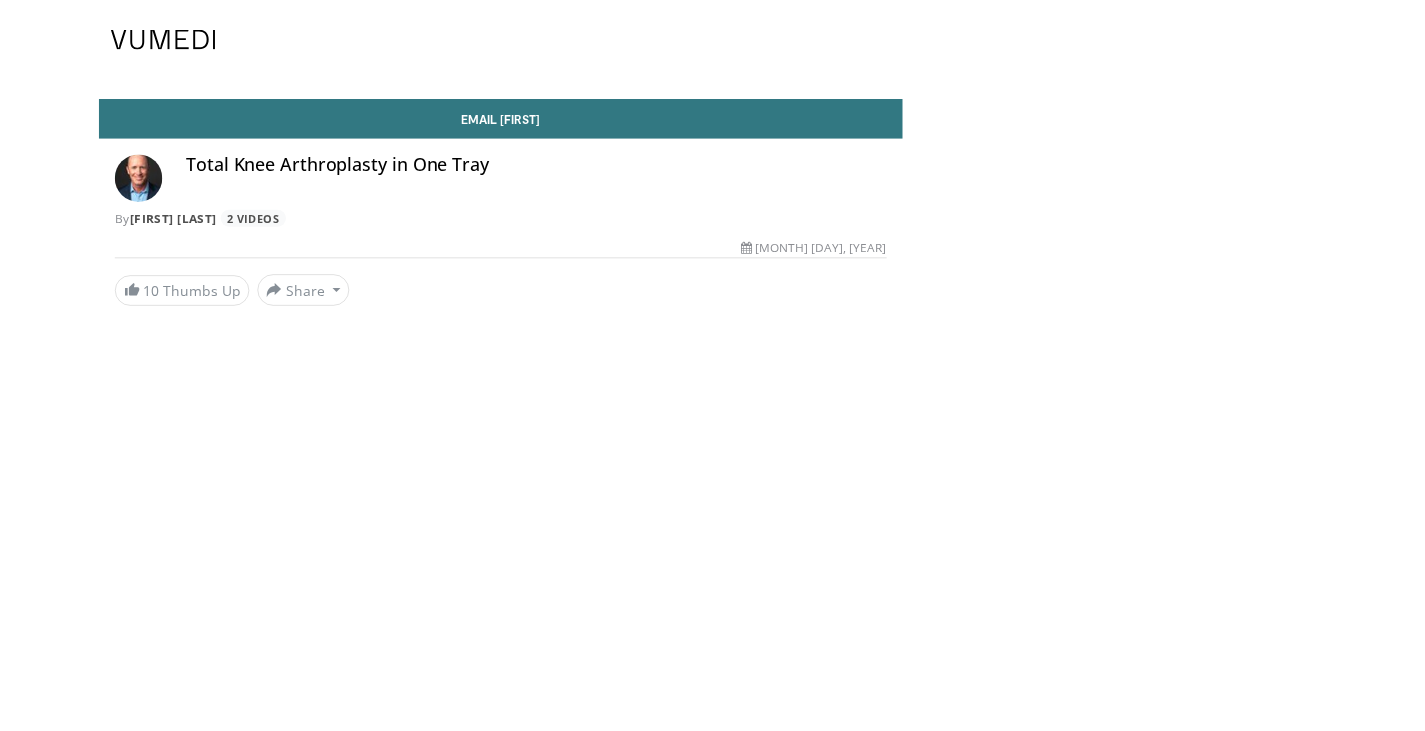 scroll, scrollTop: 0, scrollLeft: 0, axis: both 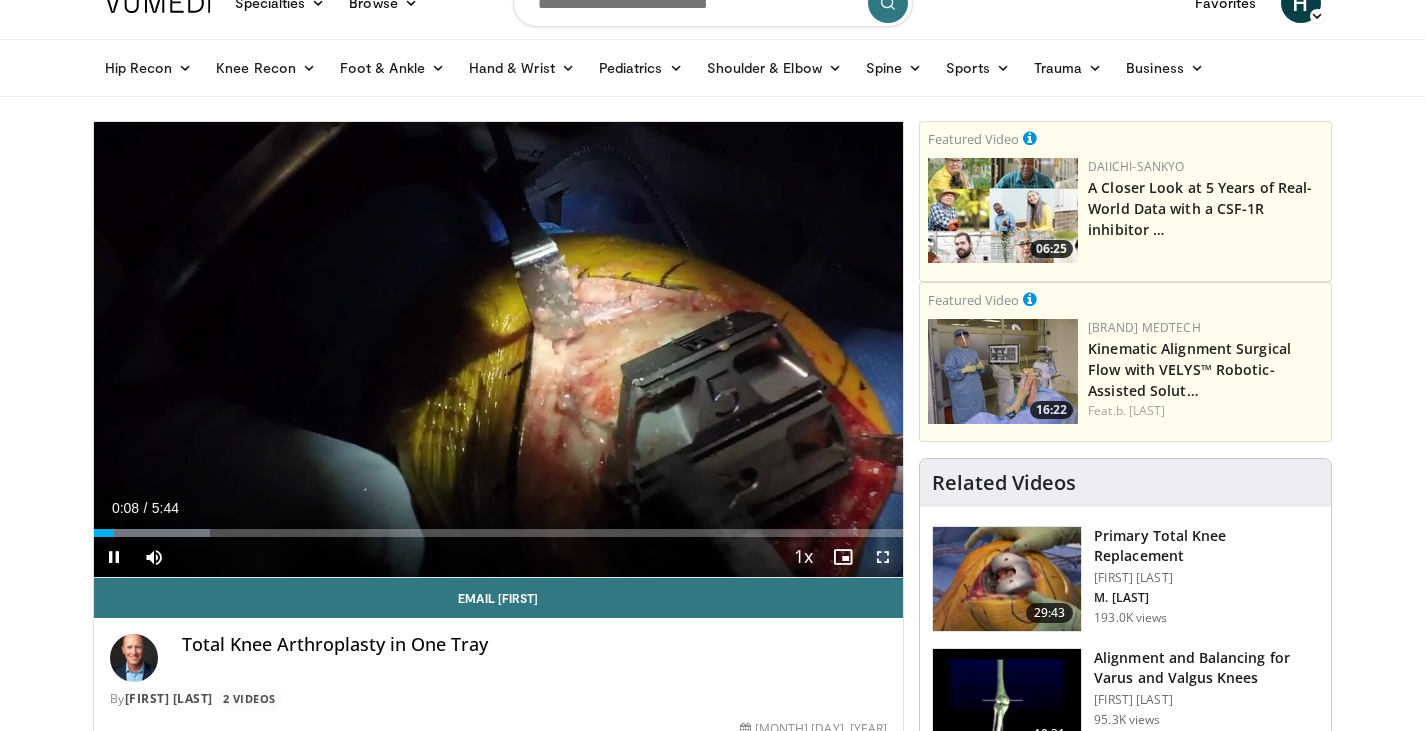 click at bounding box center (883, 557) 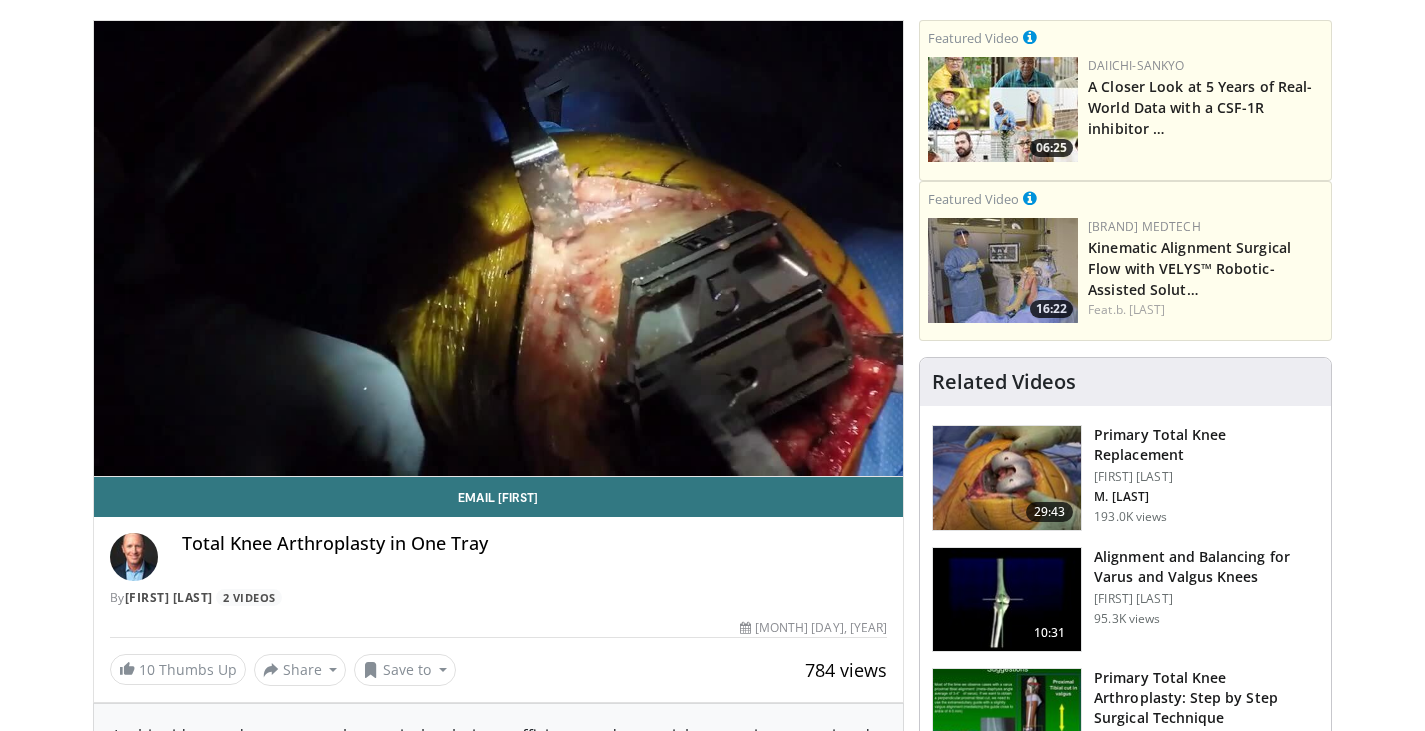 scroll, scrollTop: 135, scrollLeft: 0, axis: vertical 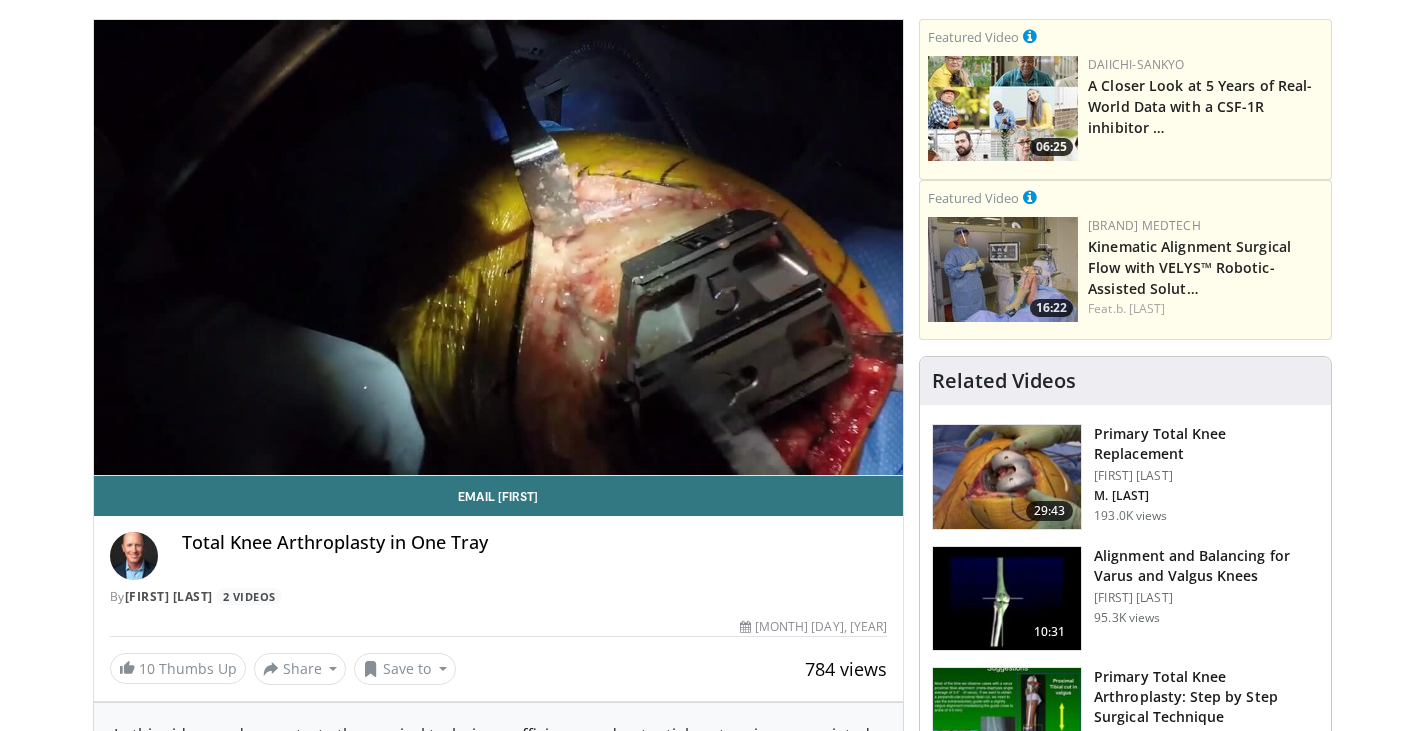 click on "Primary Total Knee Replacement" at bounding box center (1206, 444) 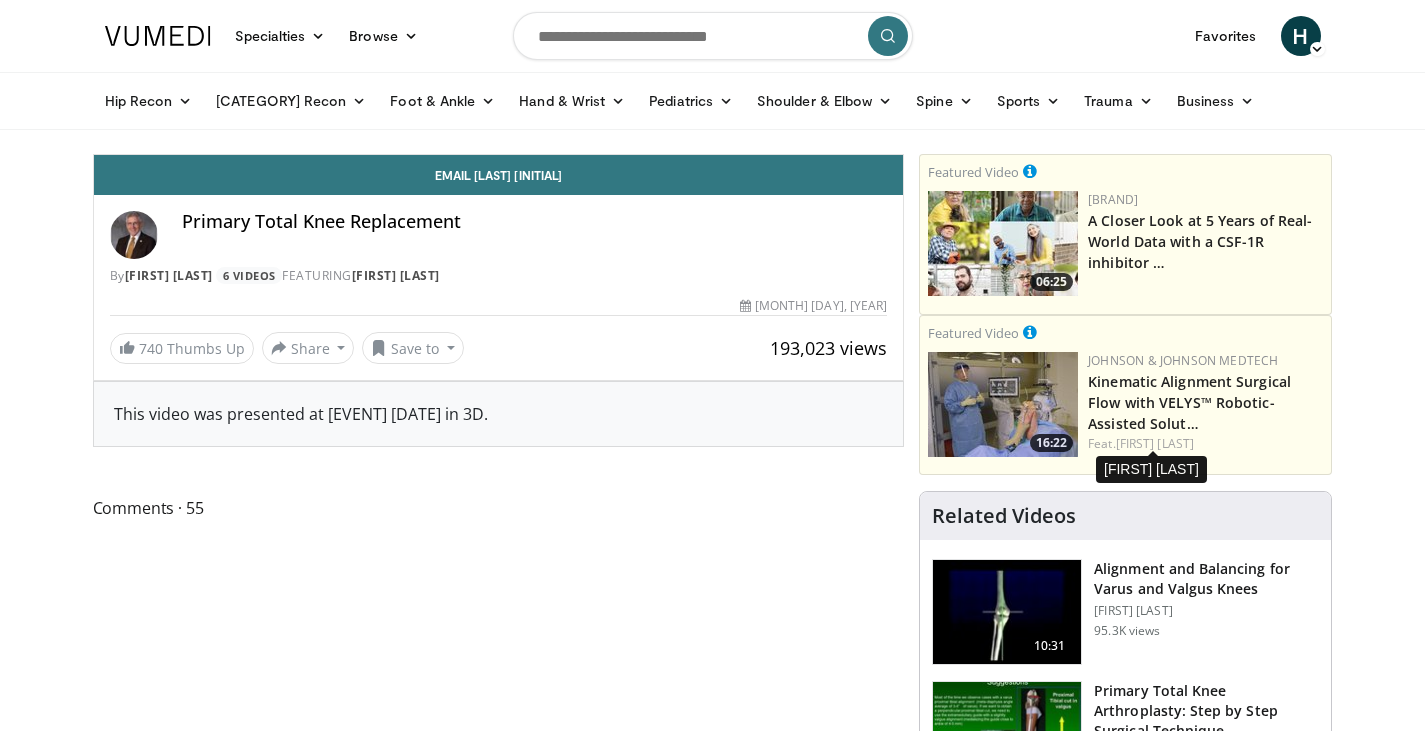 scroll, scrollTop: 0, scrollLeft: 0, axis: both 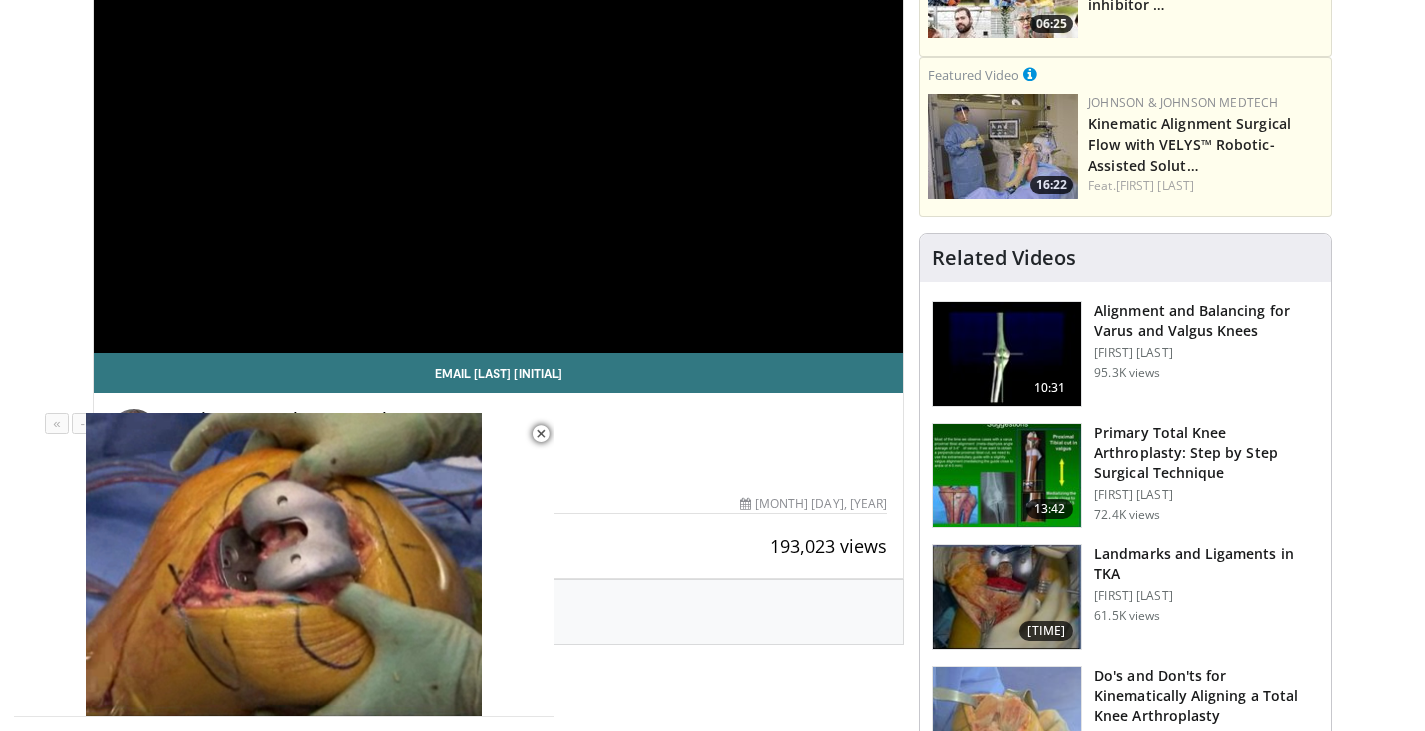 click on "Landmarks and Ligaments in TKA" at bounding box center [1206, 564] 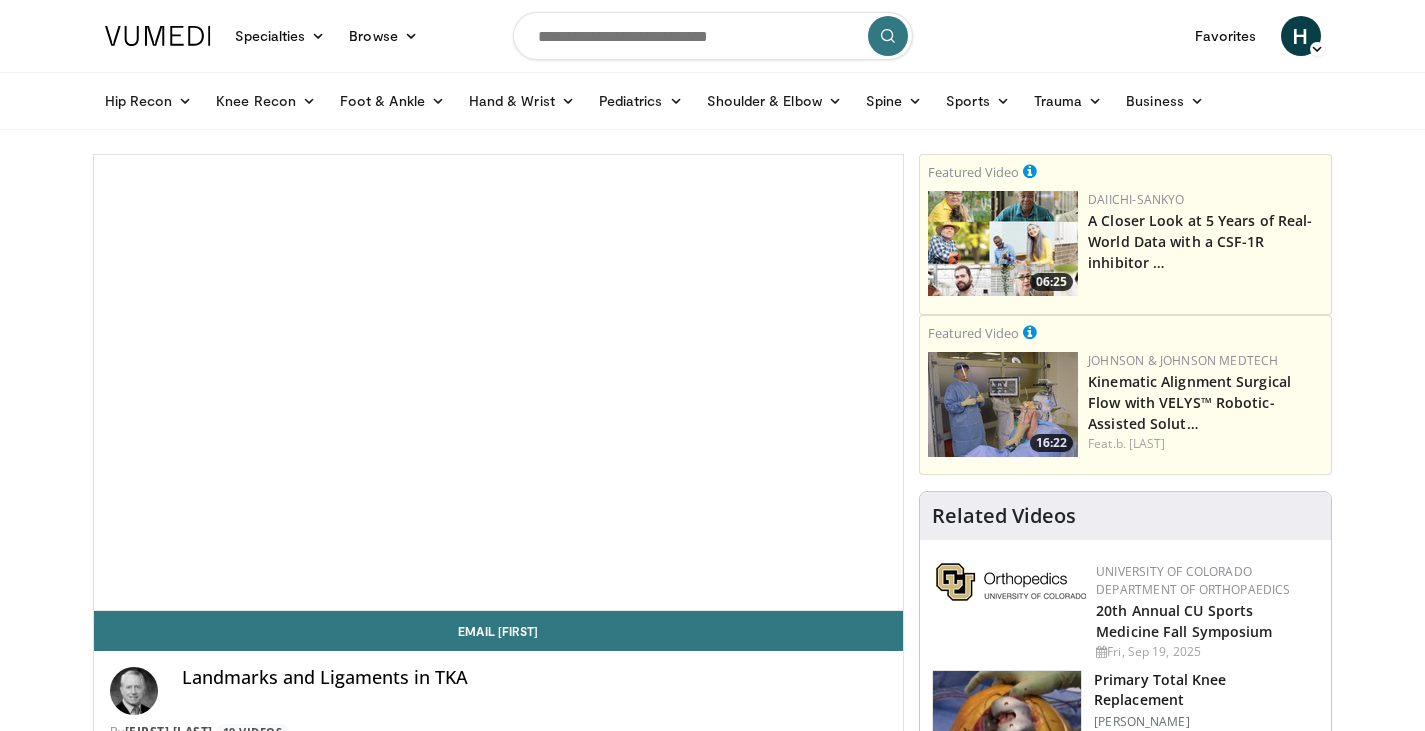 scroll, scrollTop: 0, scrollLeft: 0, axis: both 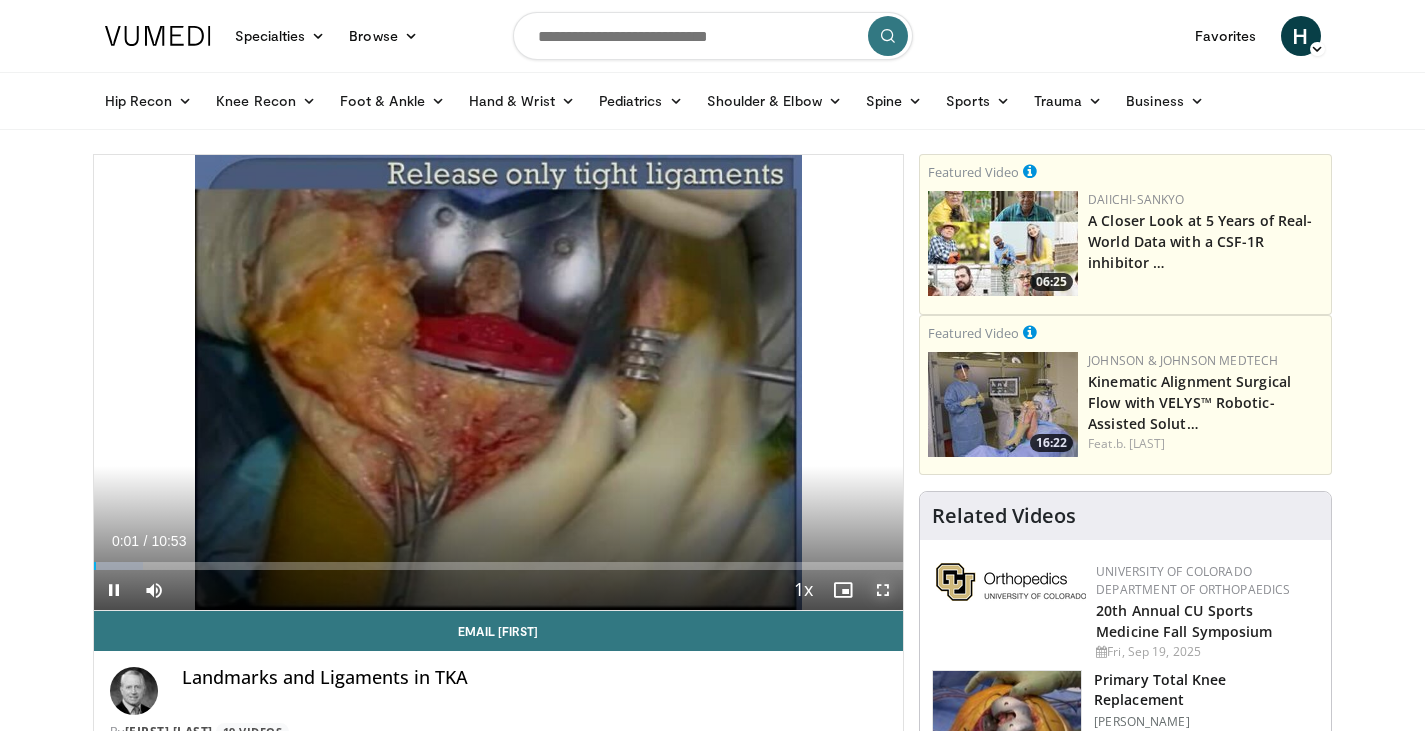 click at bounding box center (883, 590) 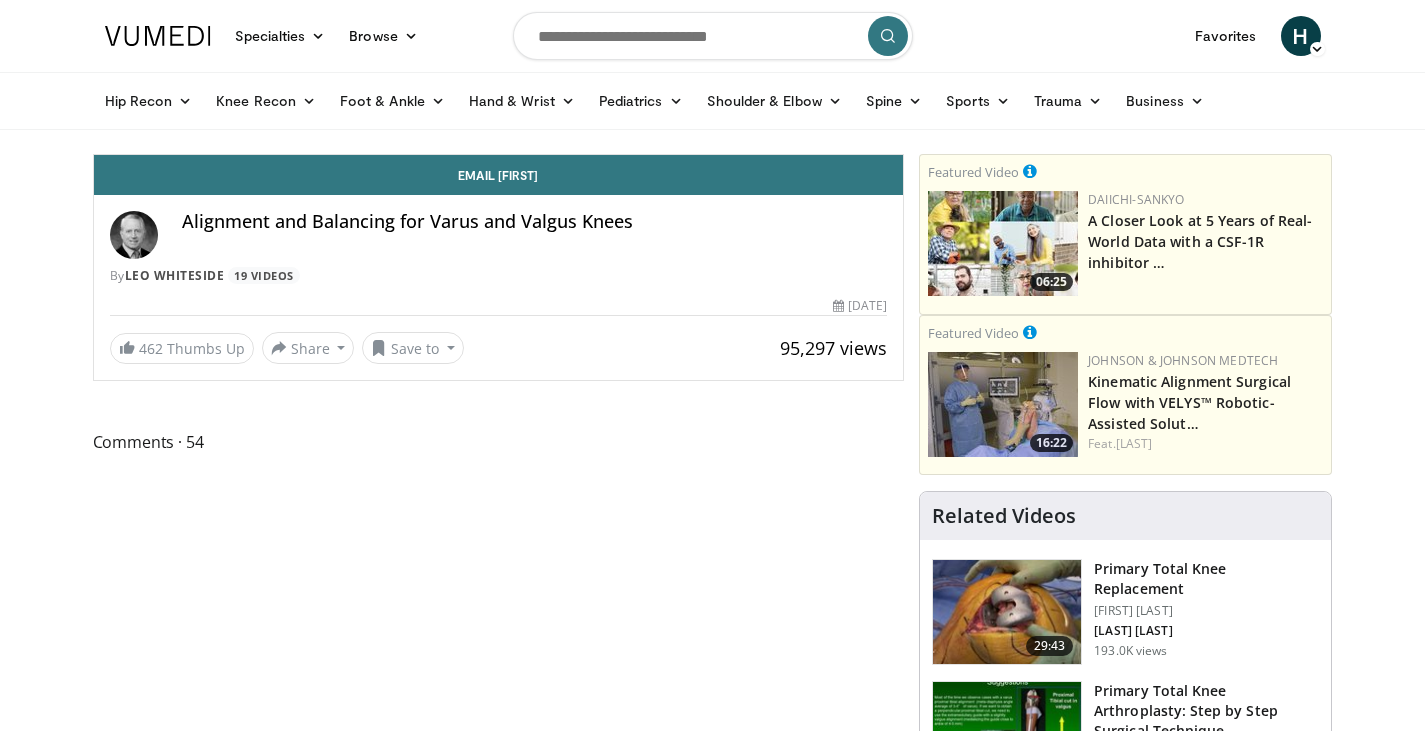 scroll, scrollTop: 0, scrollLeft: 0, axis: both 